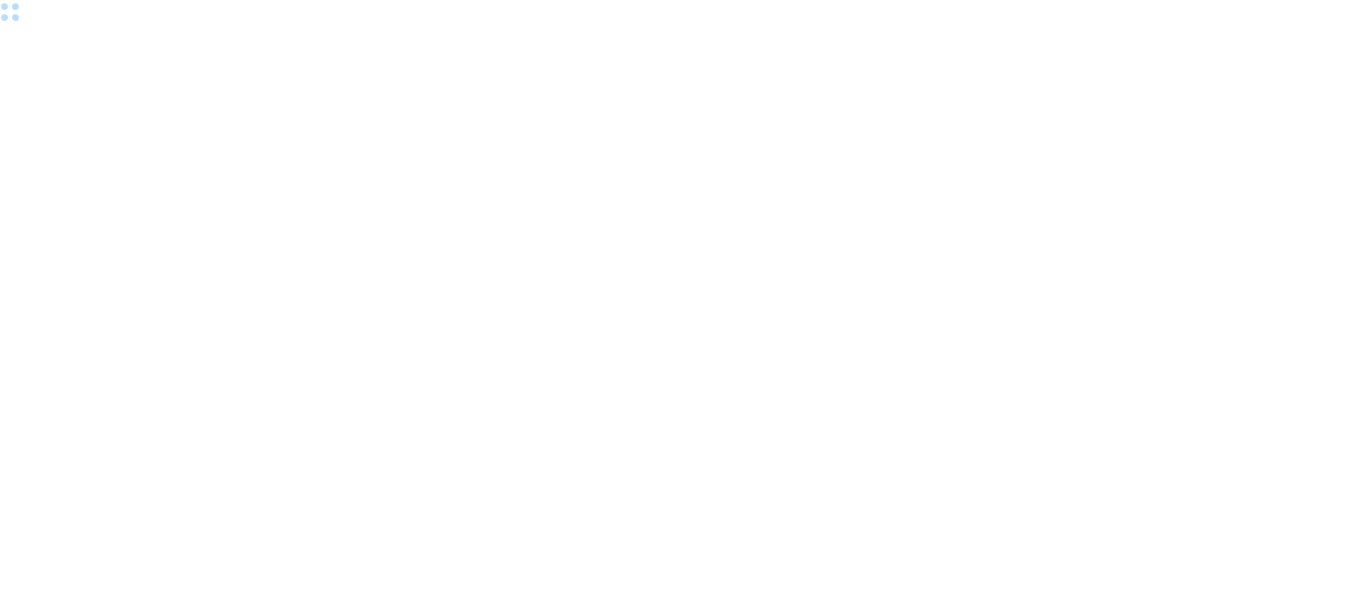 scroll, scrollTop: 0, scrollLeft: 0, axis: both 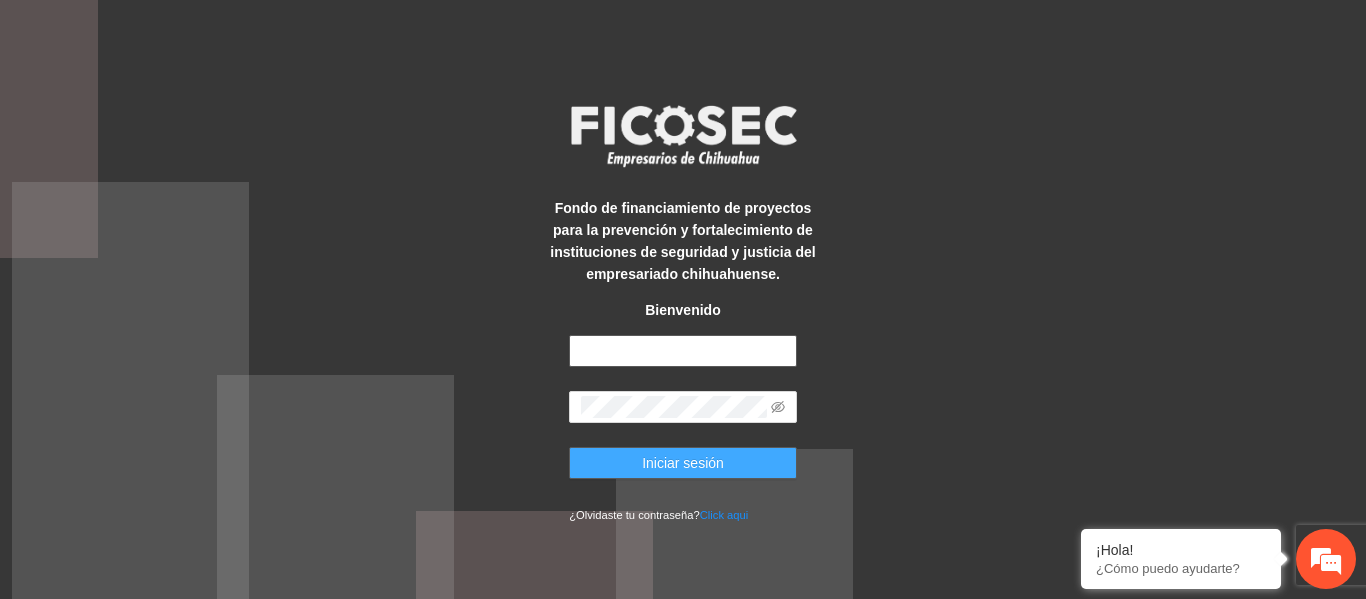 type on "**********" 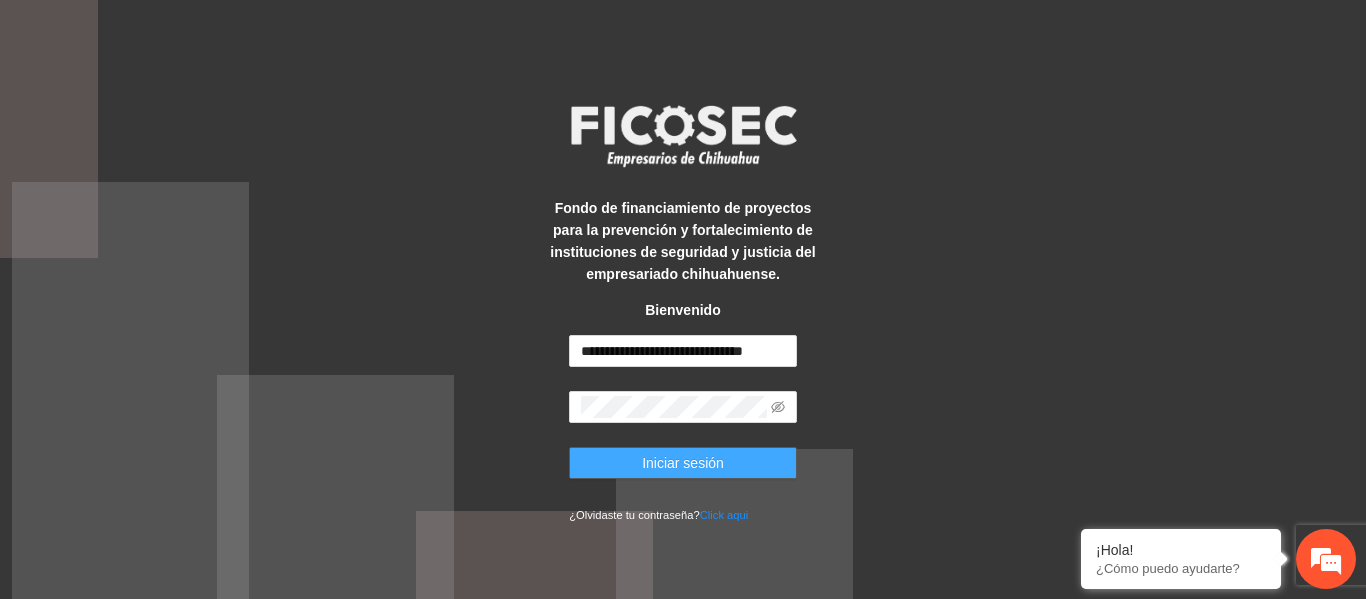 click on "Iniciar sesión" at bounding box center [683, 463] 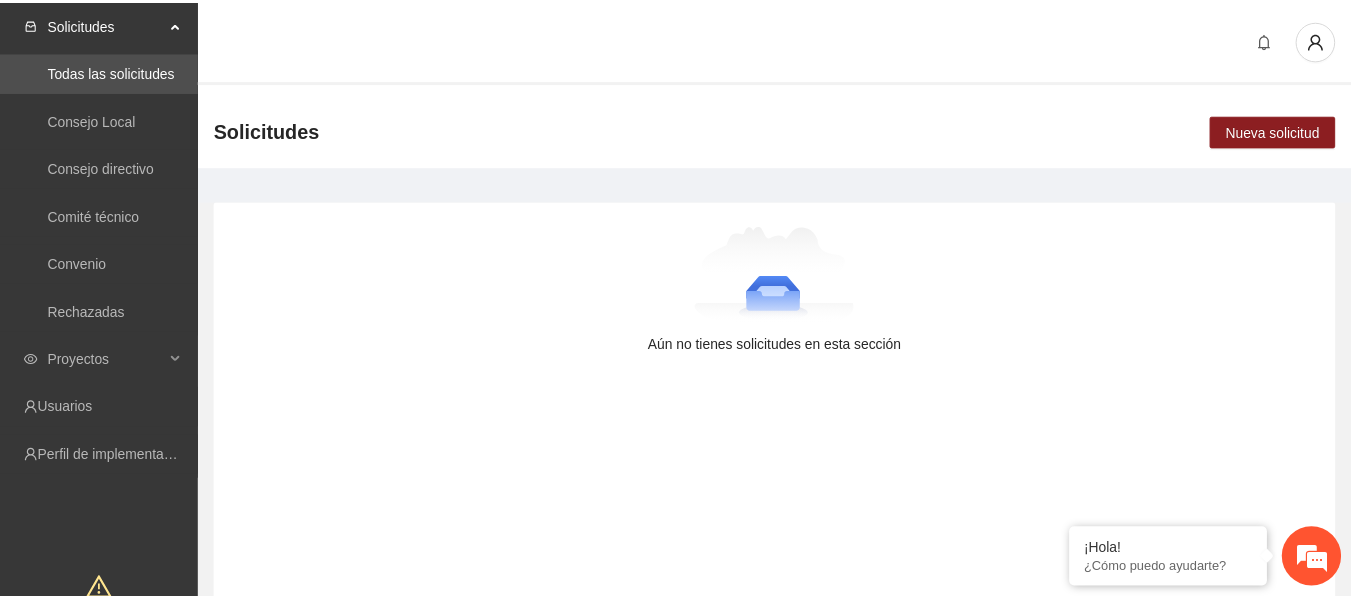 scroll, scrollTop: 0, scrollLeft: 0, axis: both 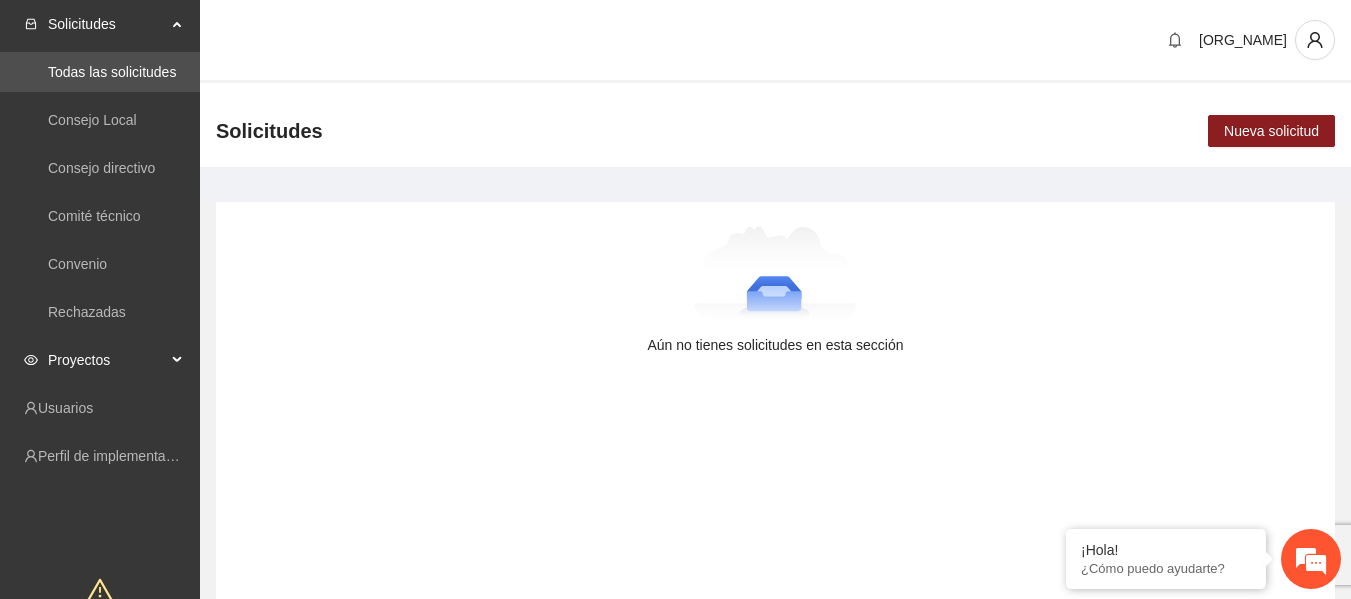 click on "Proyectos" at bounding box center (107, 360) 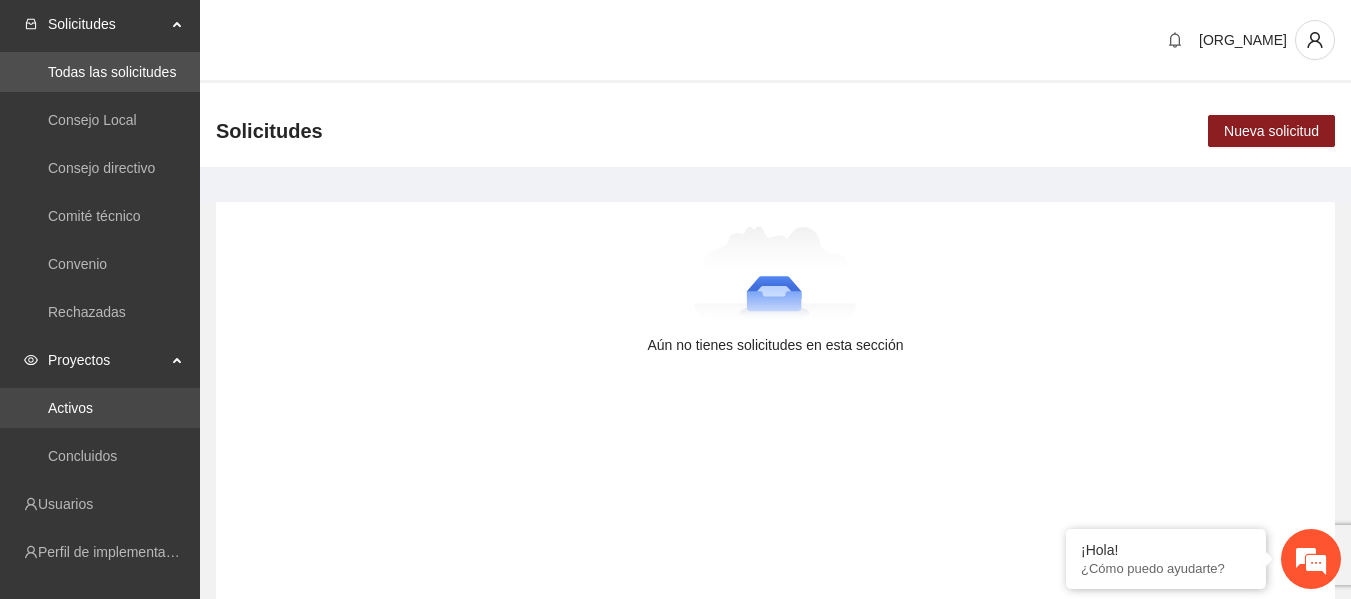 click on "Activos" at bounding box center [70, 408] 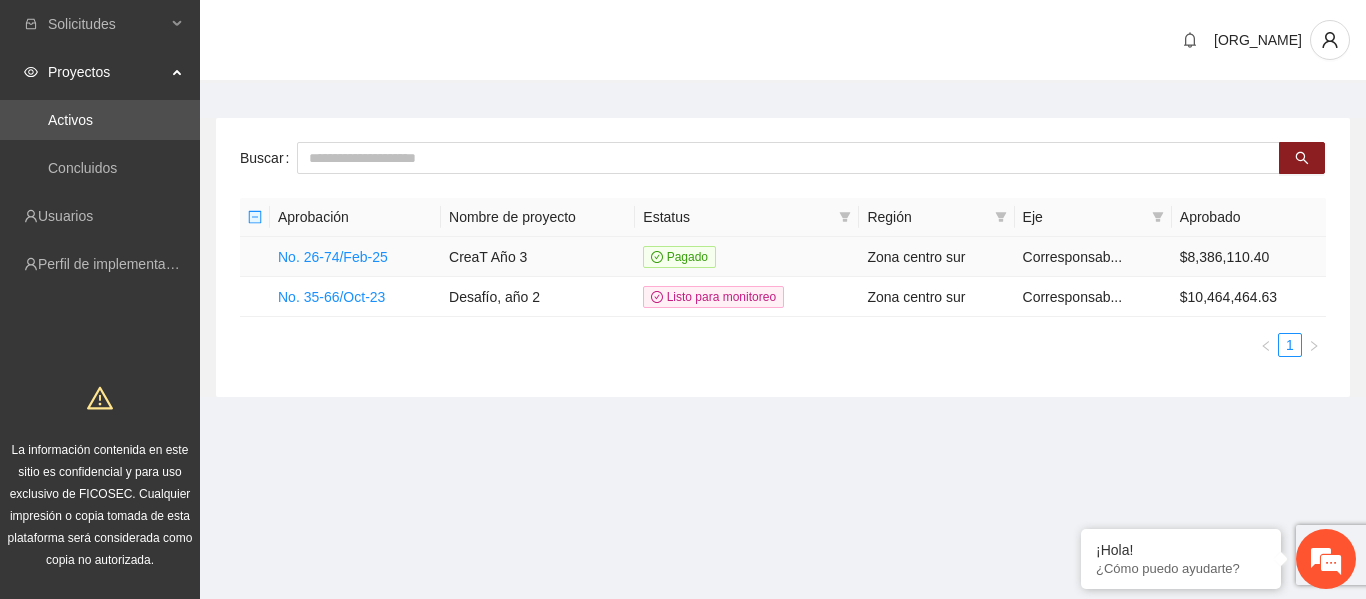 click on "No. 26-74/Feb-25" at bounding box center [355, 257] 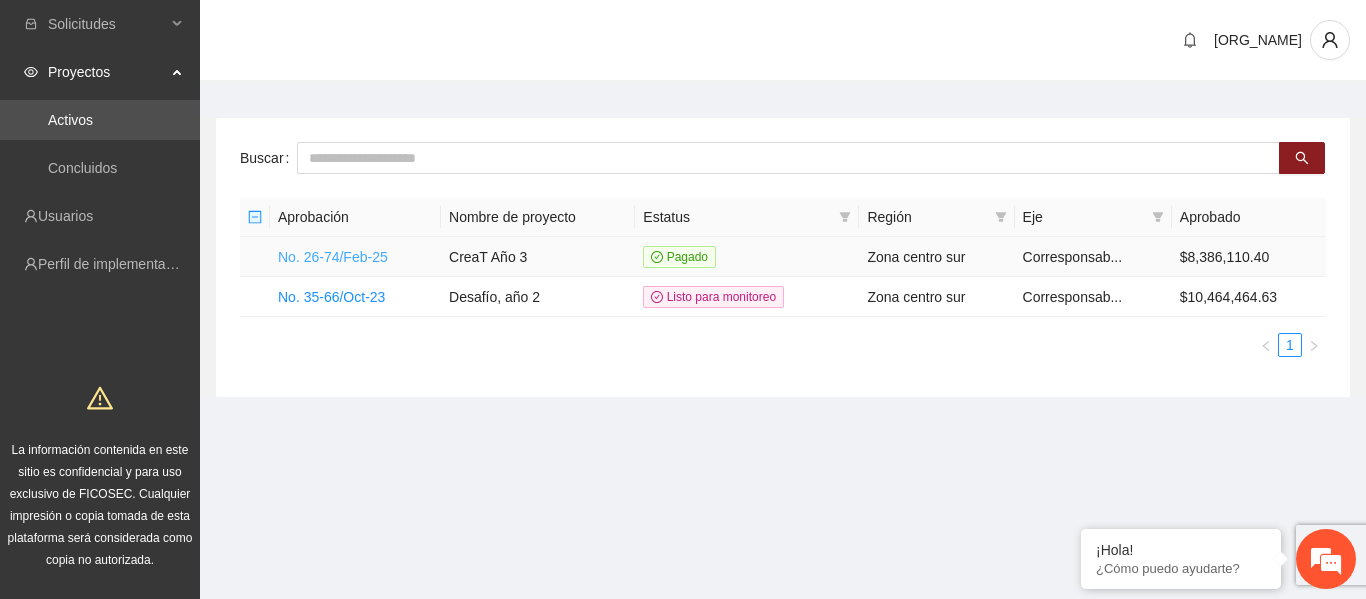 click on "No. 26-74/Feb-25" at bounding box center [333, 257] 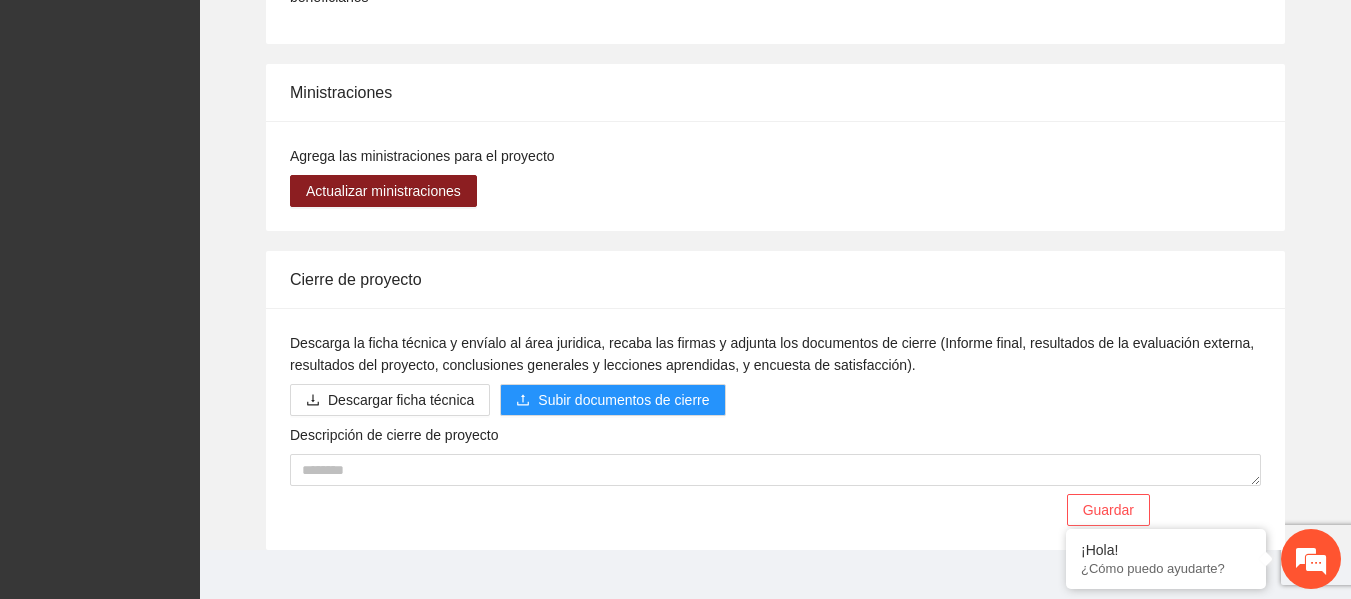scroll, scrollTop: 2114, scrollLeft: 0, axis: vertical 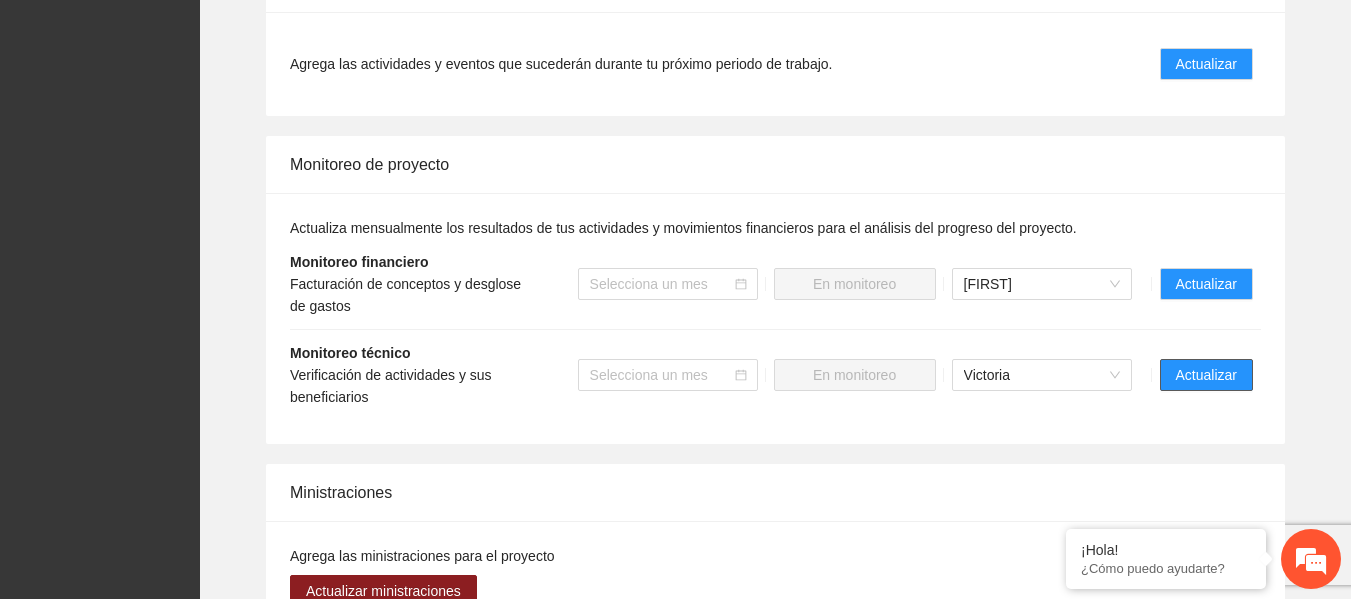 click on "Actualizar" at bounding box center [1206, 375] 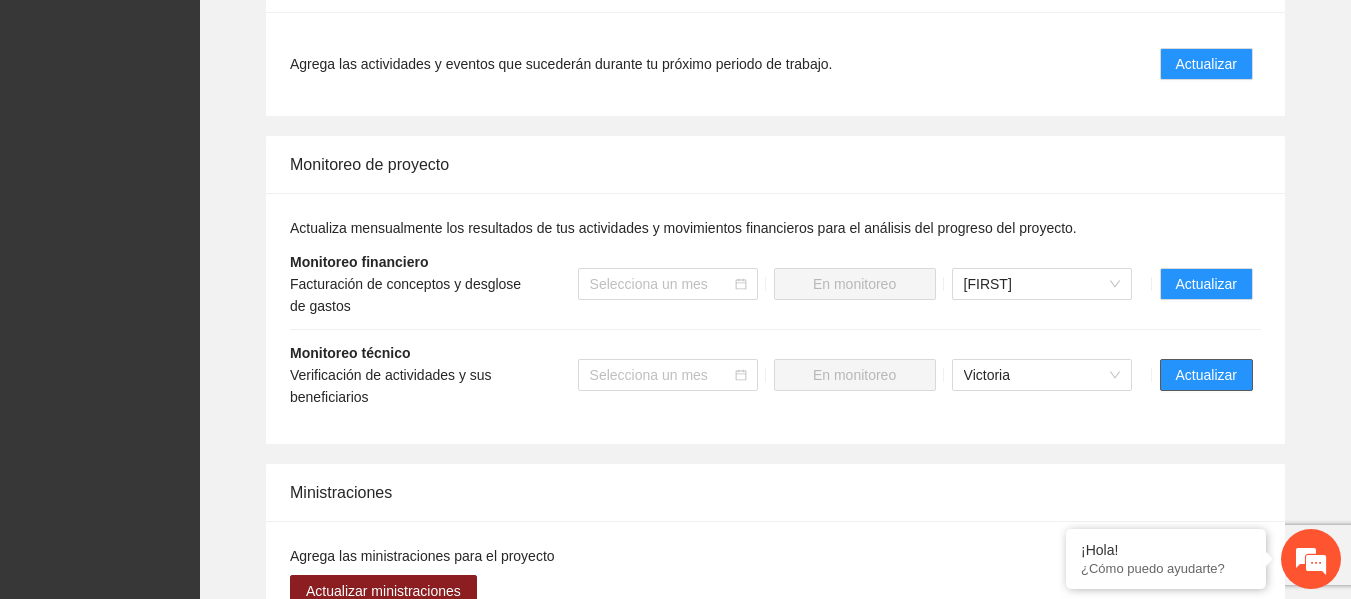 scroll, scrollTop: 0, scrollLeft: 0, axis: both 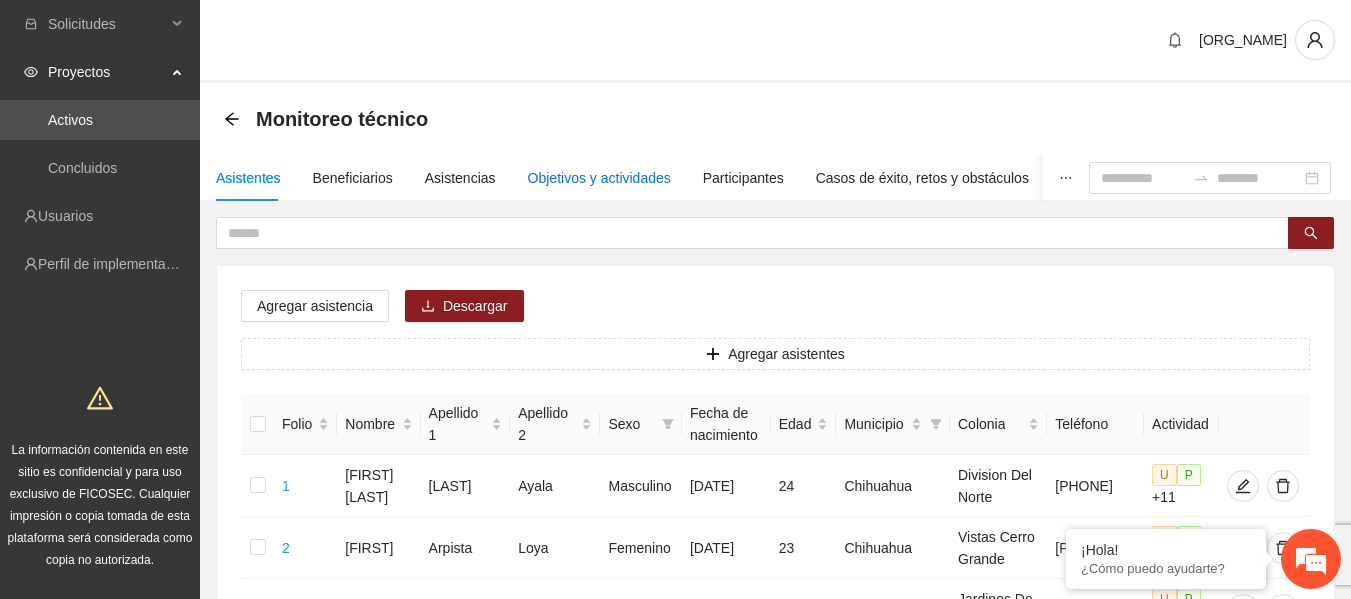 click on "Objetivos y actividades" at bounding box center (599, 178) 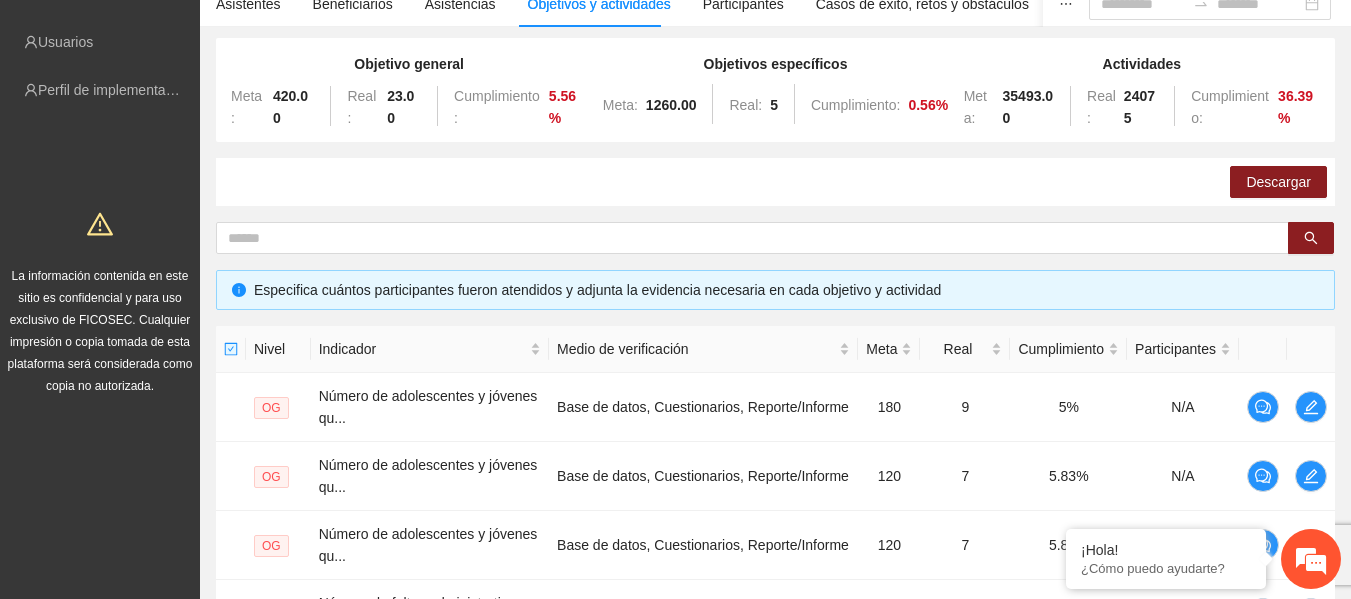 scroll, scrollTop: 237, scrollLeft: 0, axis: vertical 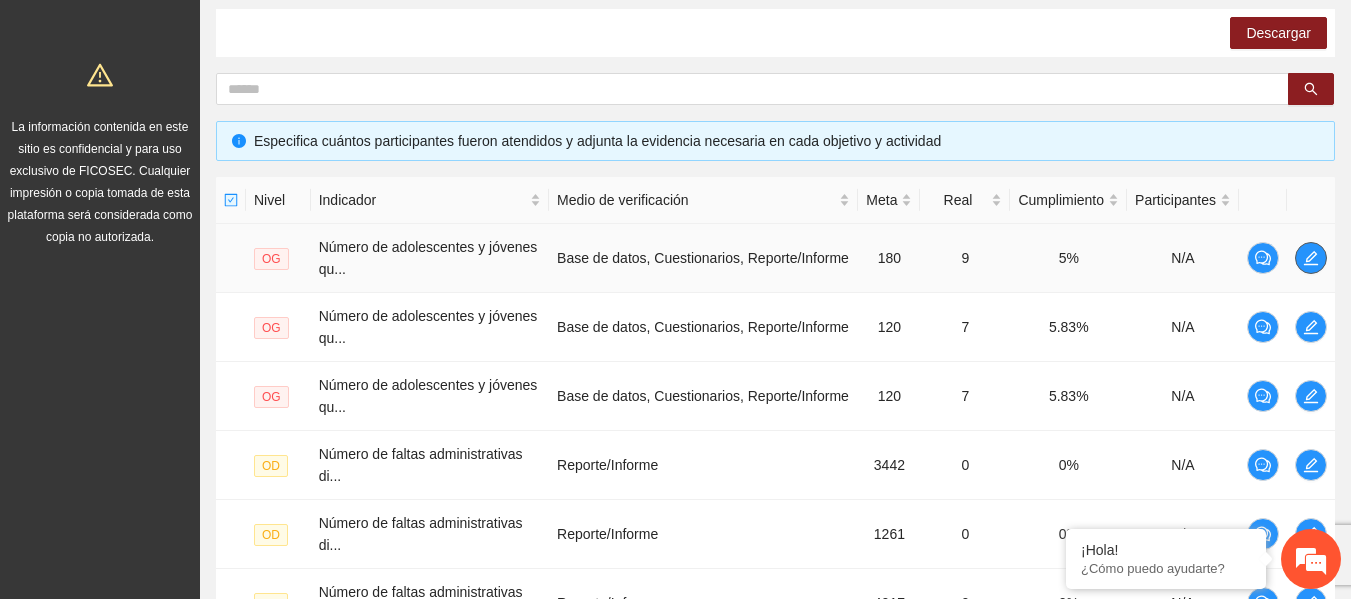 click 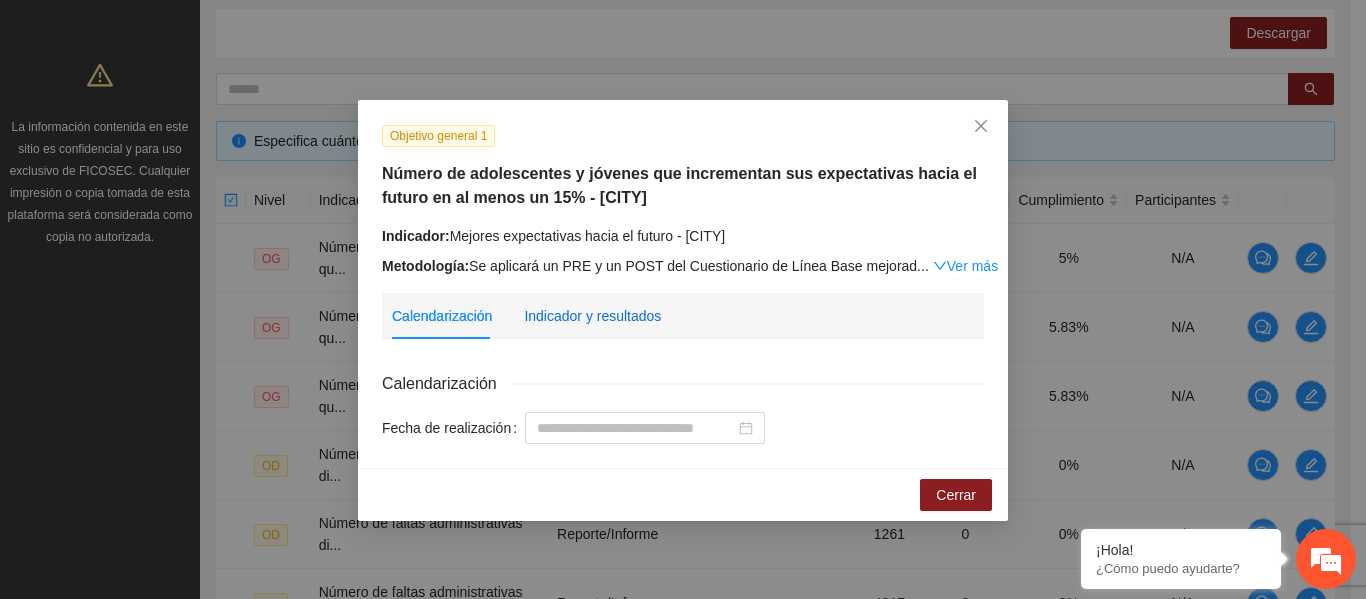 click on "Indicador y resultados" at bounding box center (592, 316) 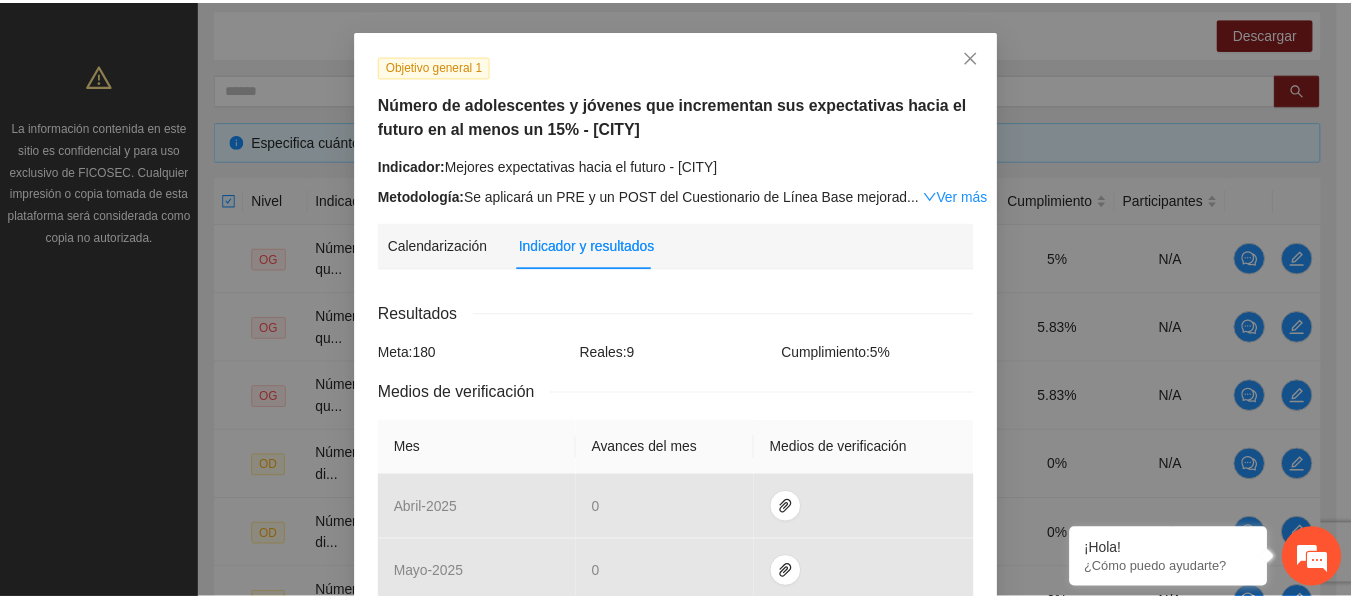 scroll, scrollTop: 62, scrollLeft: 0, axis: vertical 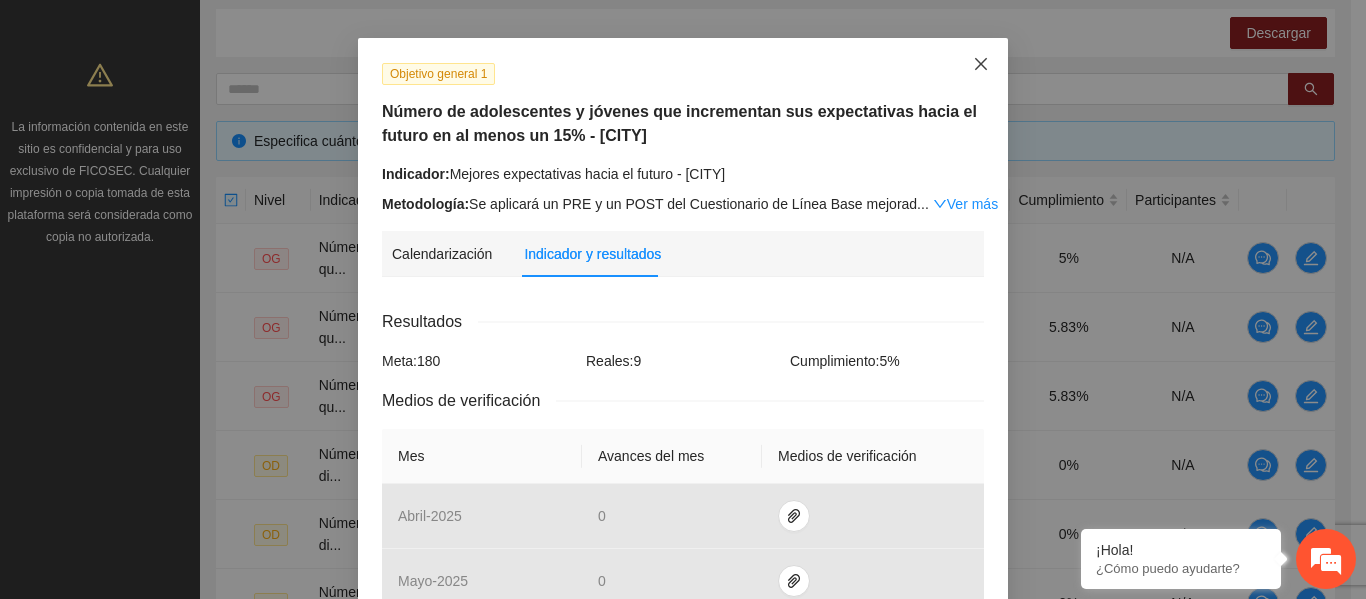 click 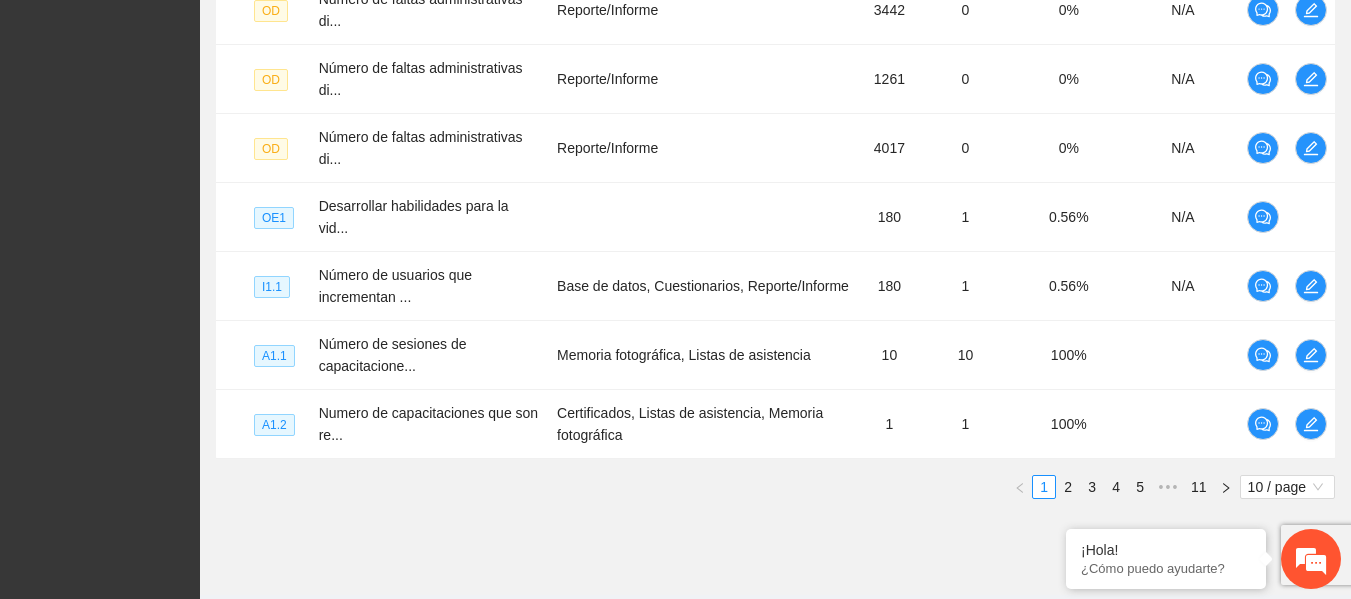 scroll, scrollTop: 798, scrollLeft: 0, axis: vertical 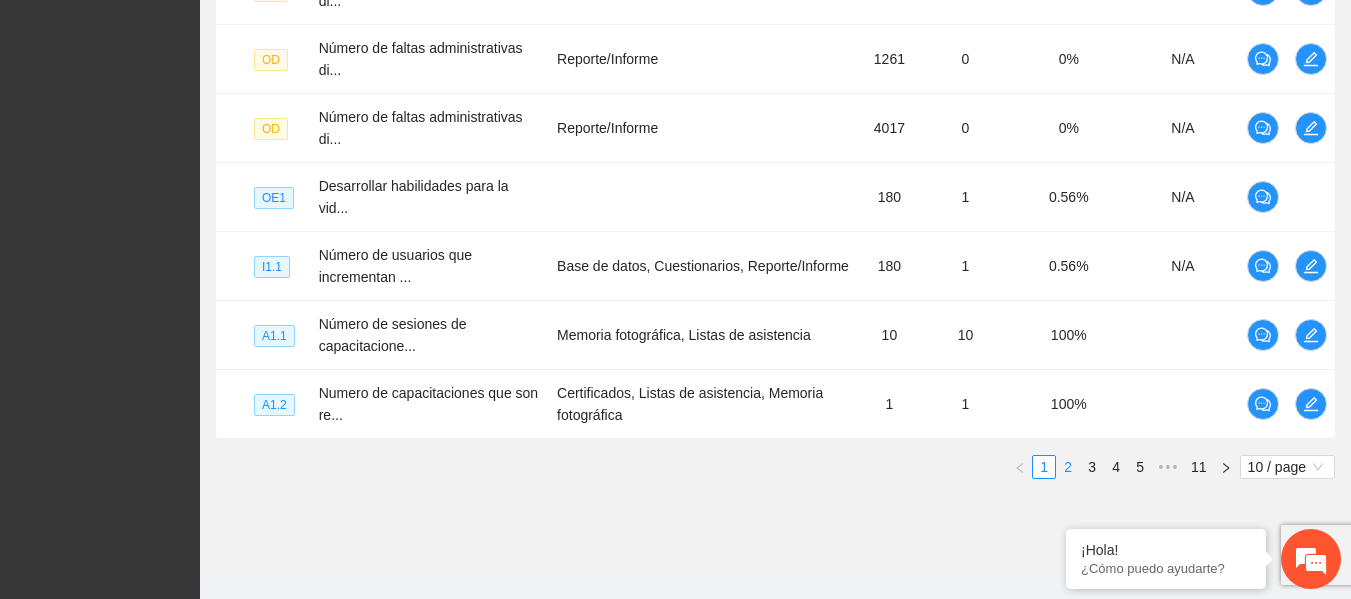 click on "2" at bounding box center [1068, 467] 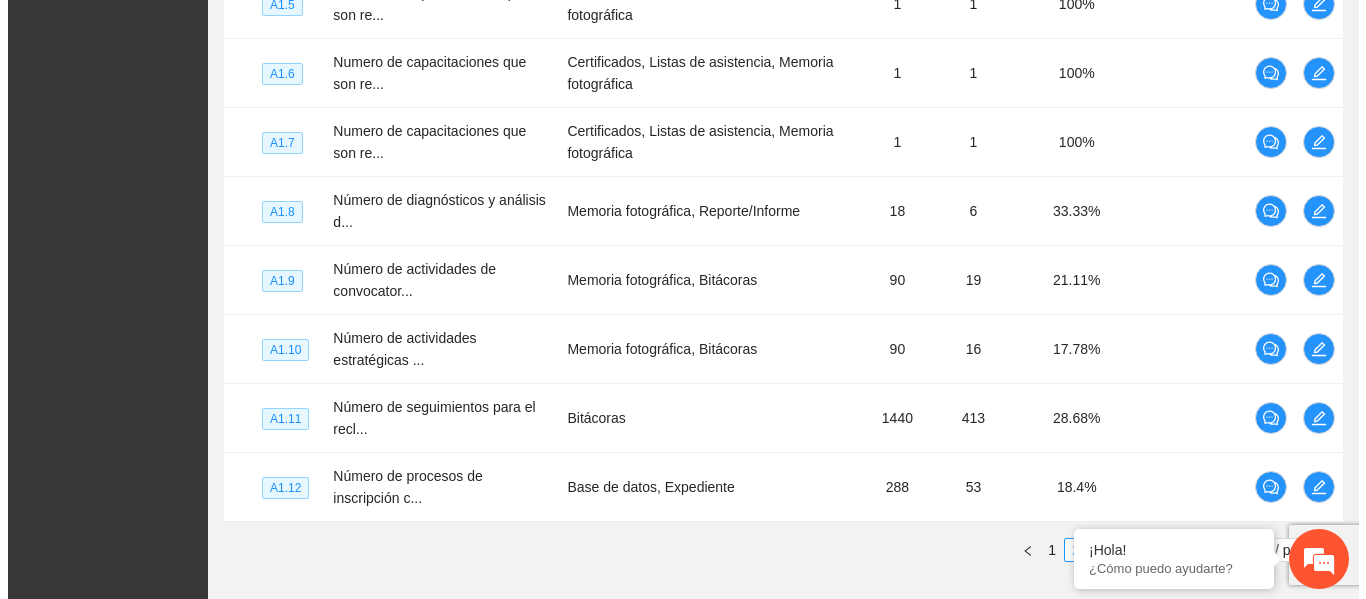 scroll, scrollTop: 773, scrollLeft: 0, axis: vertical 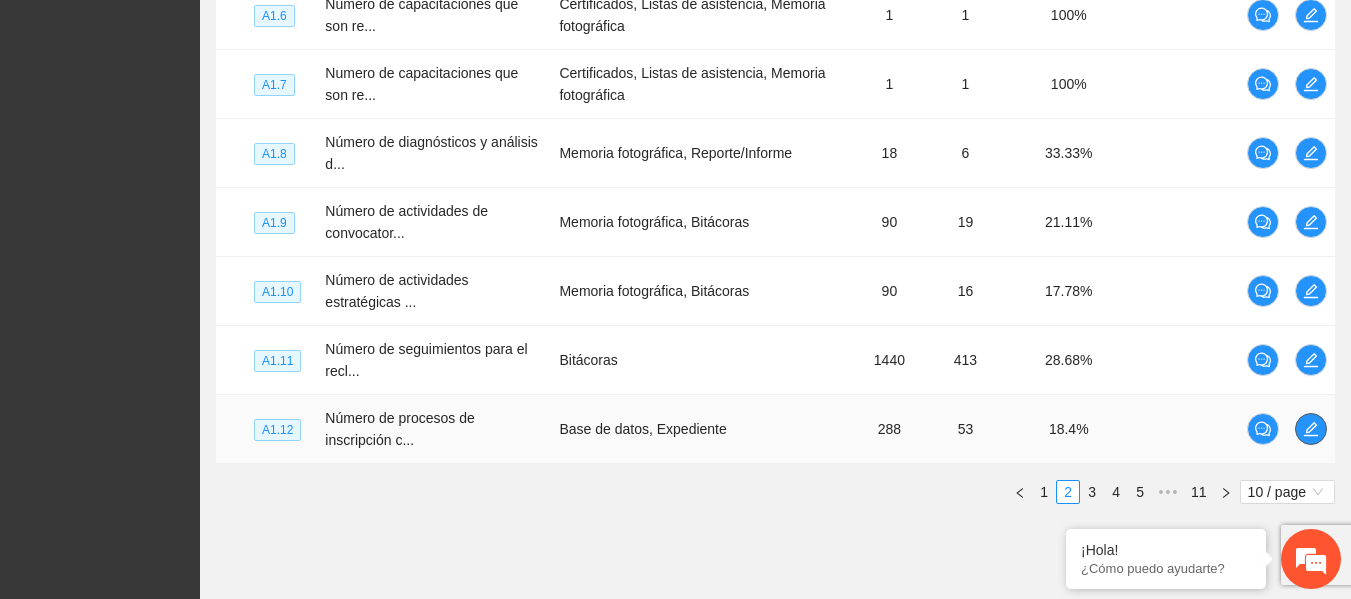 click at bounding box center [1311, 429] 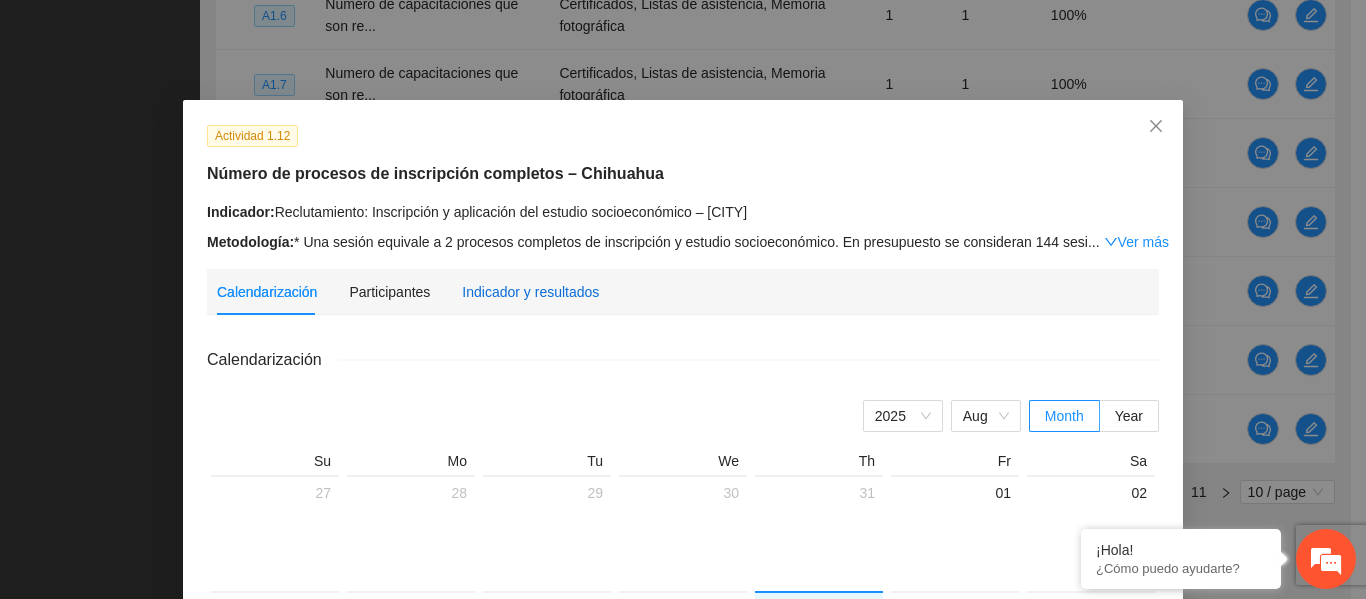 click on "Indicador y resultados" at bounding box center [530, 292] 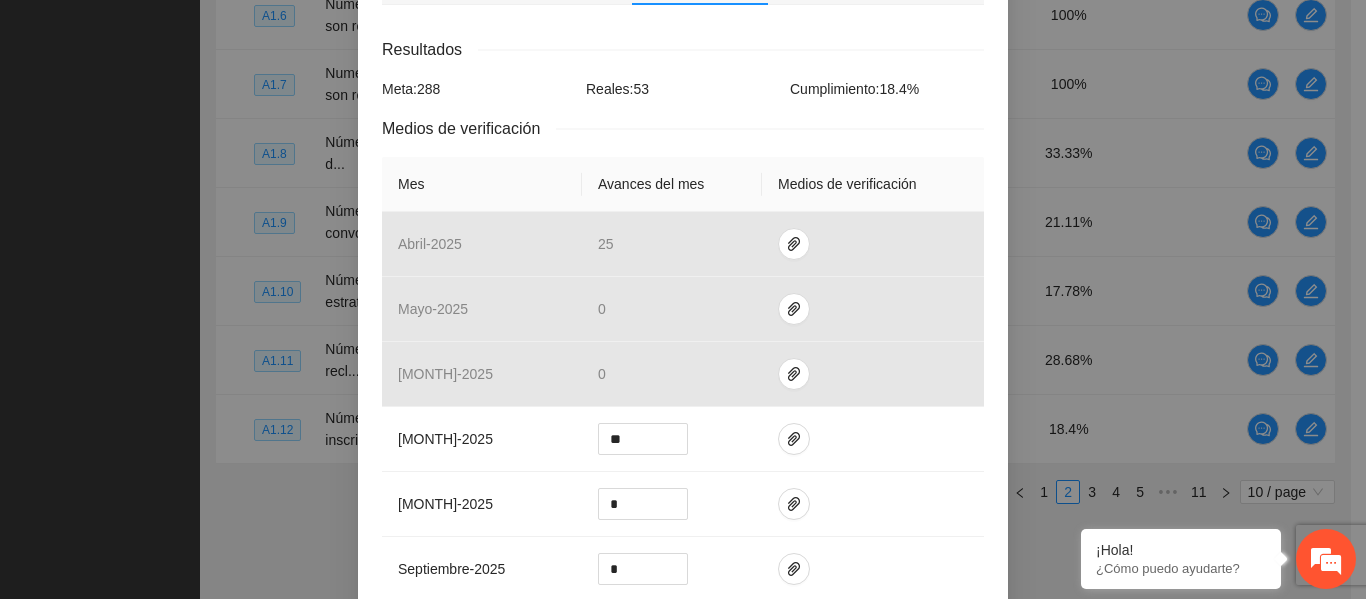scroll, scrollTop: 447, scrollLeft: 0, axis: vertical 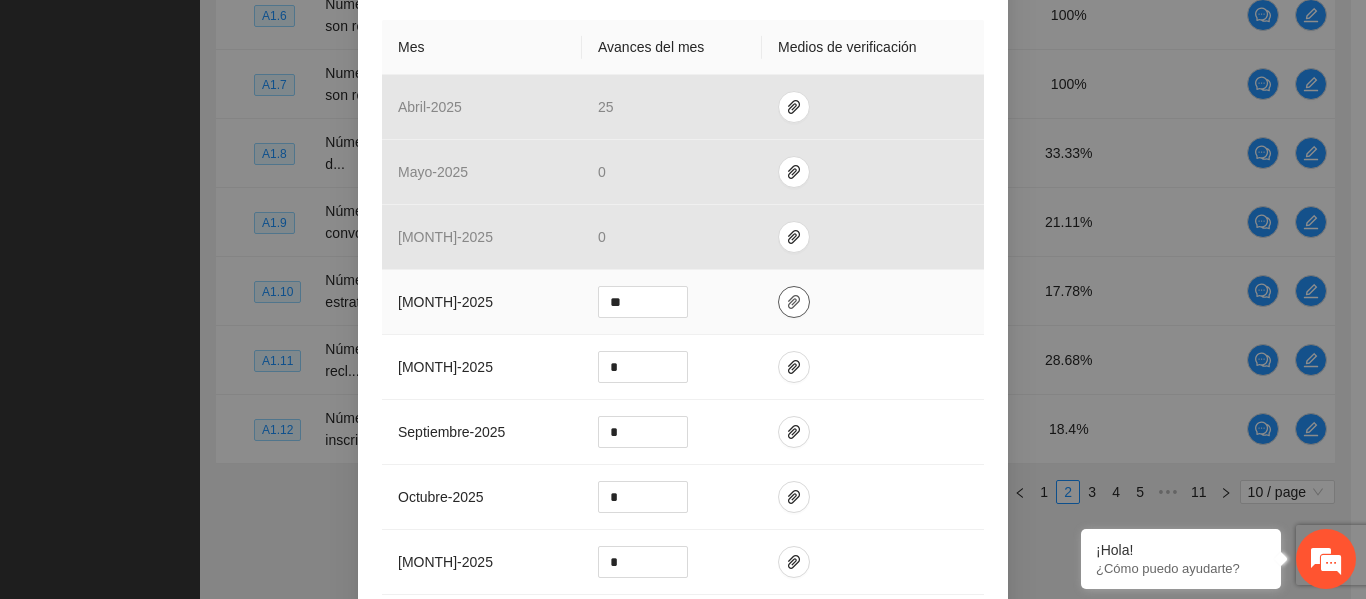 click at bounding box center [794, 302] 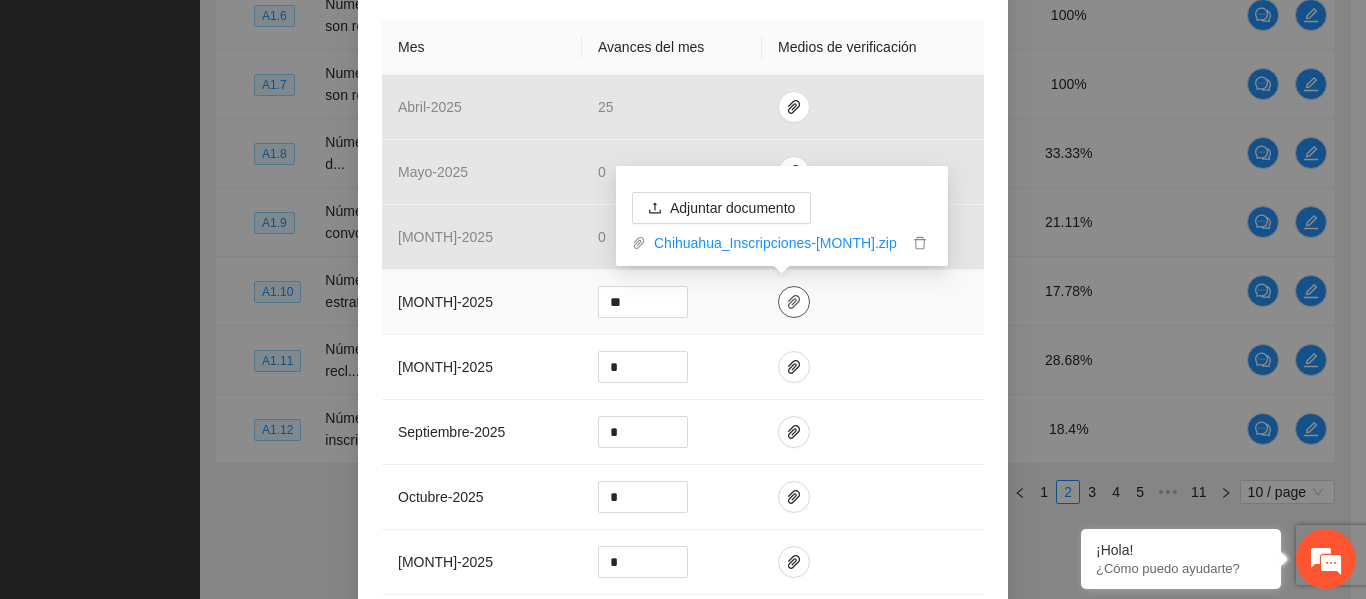 click at bounding box center (794, 302) 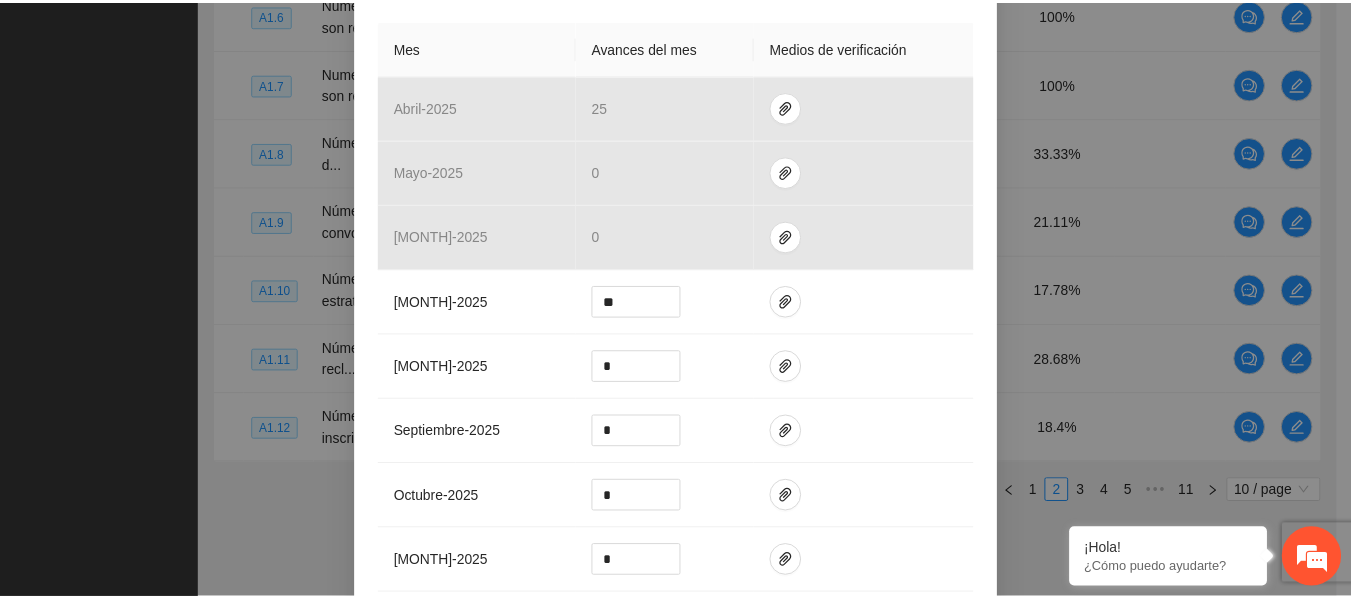 scroll, scrollTop: 20, scrollLeft: 0, axis: vertical 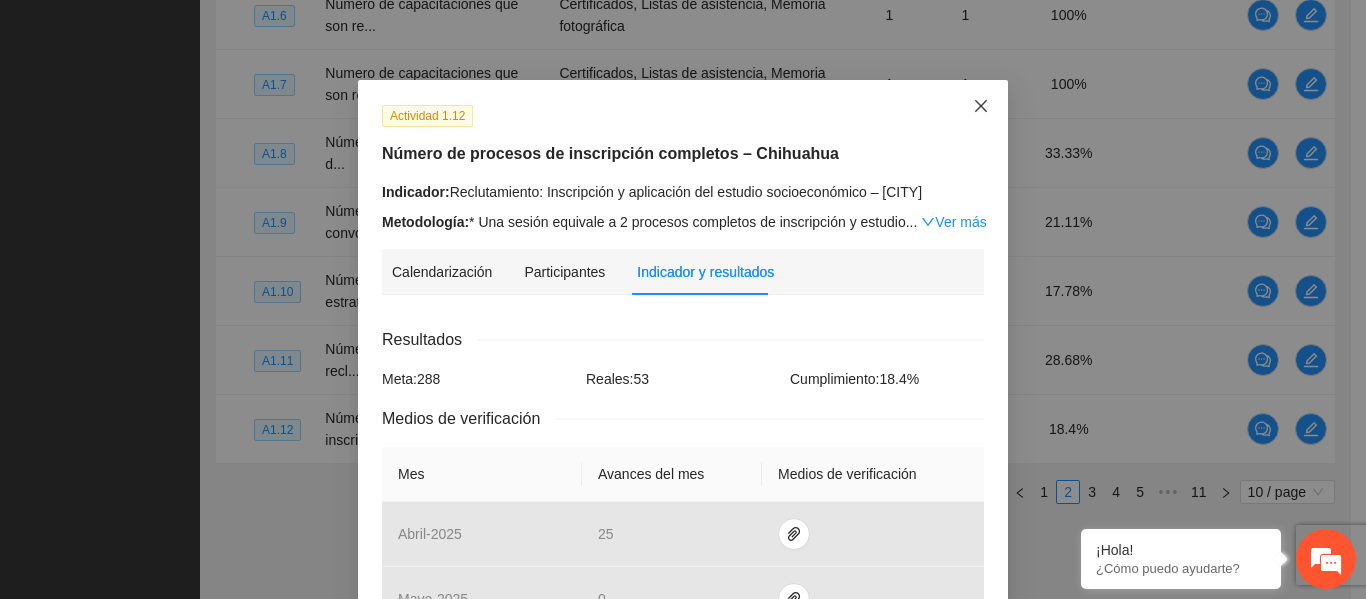 click at bounding box center [981, 107] 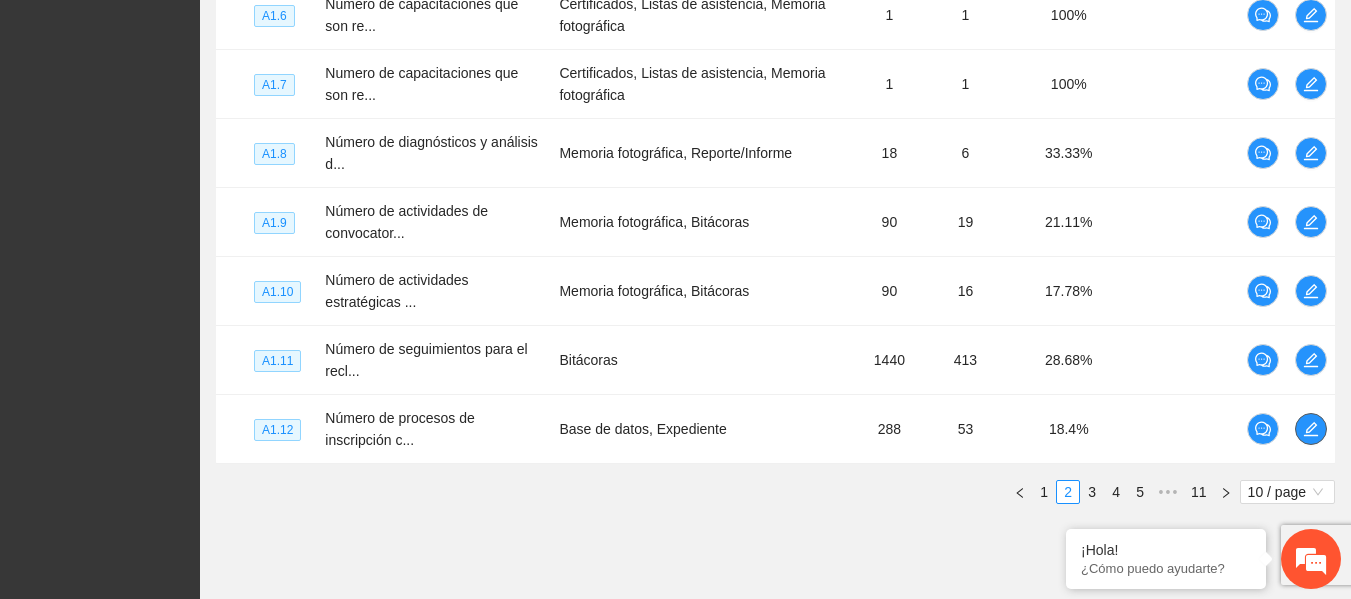 scroll, scrollTop: 745, scrollLeft: 0, axis: vertical 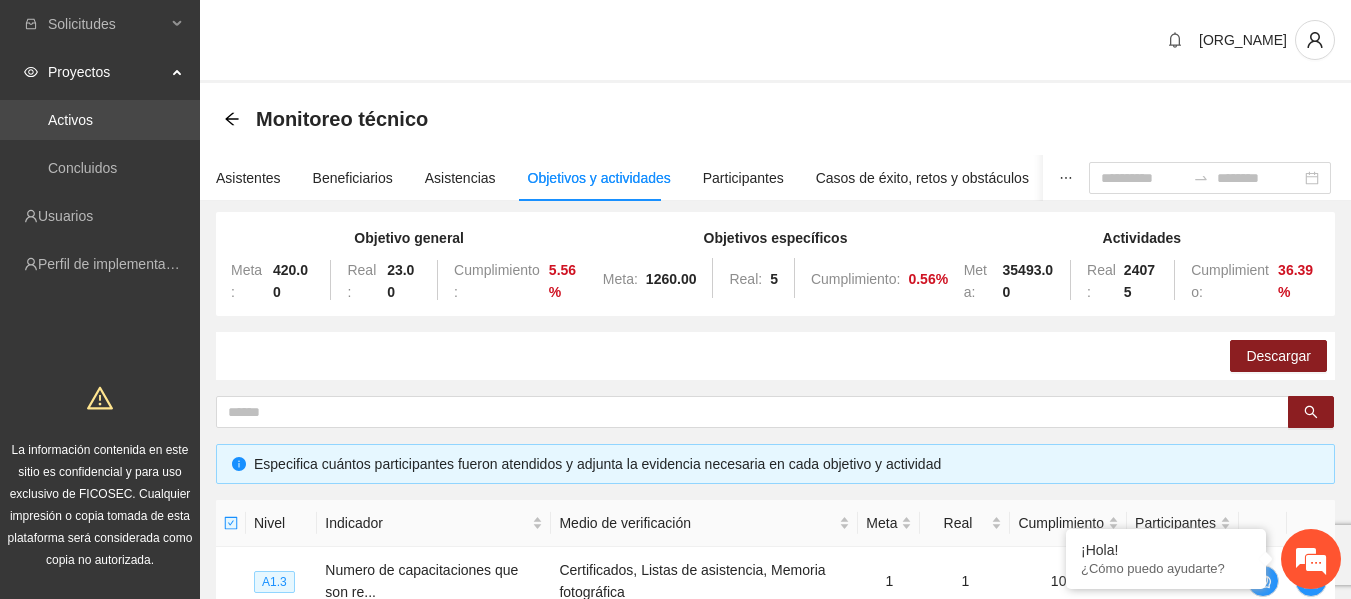 click on "Activos" at bounding box center [70, 120] 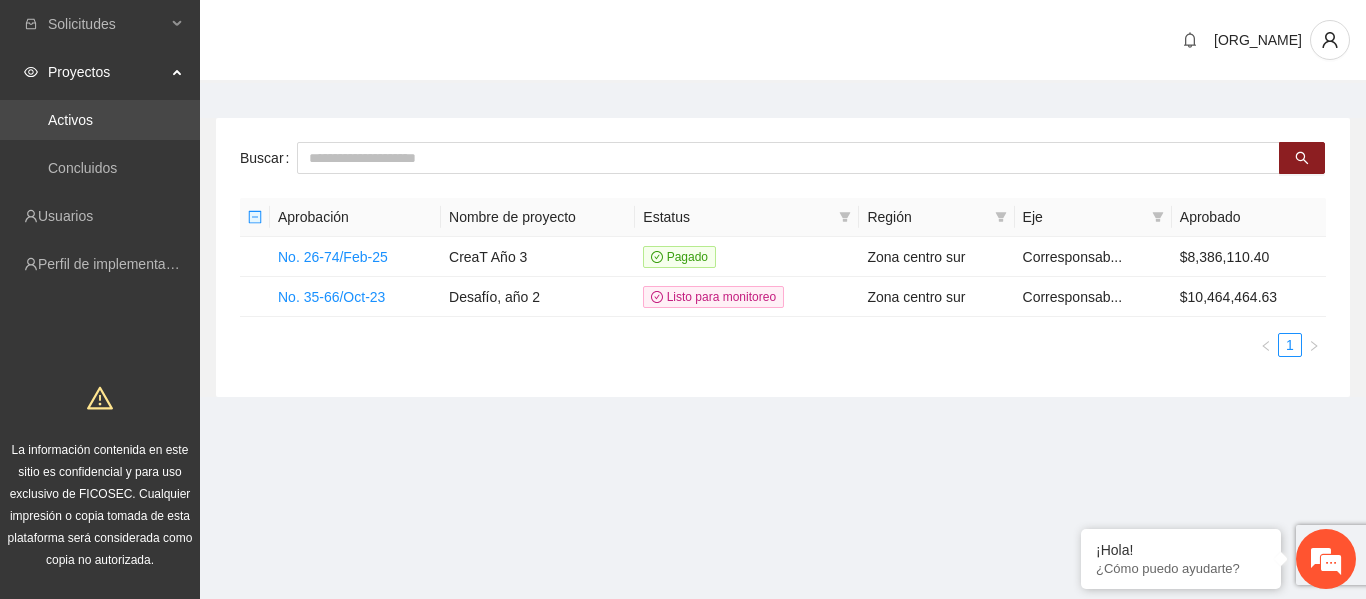 click on "Activos" at bounding box center [70, 120] 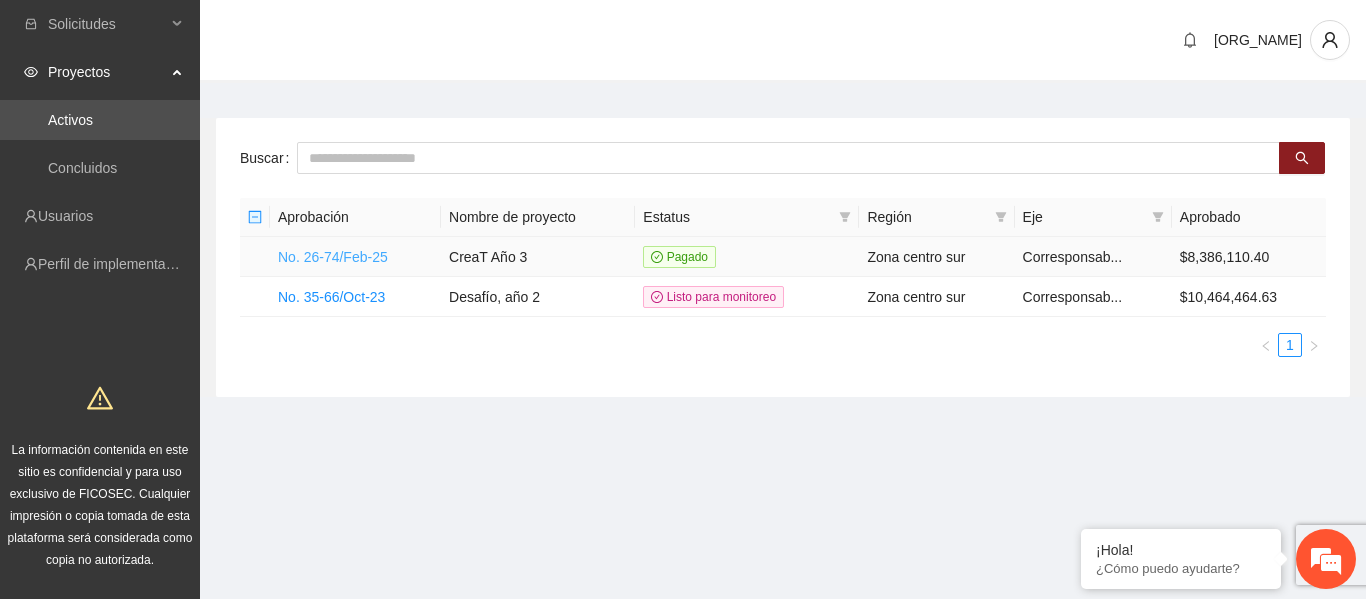 click on "No. 26-74/Feb-25" at bounding box center [333, 257] 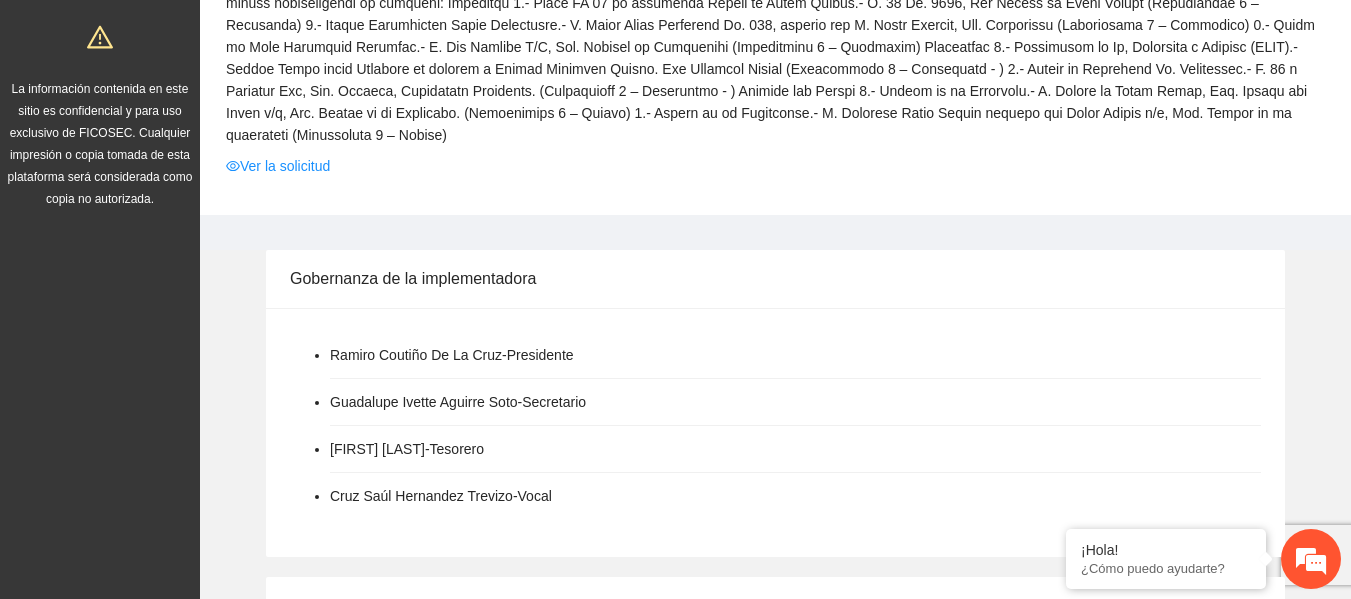 scroll, scrollTop: 380, scrollLeft: 0, axis: vertical 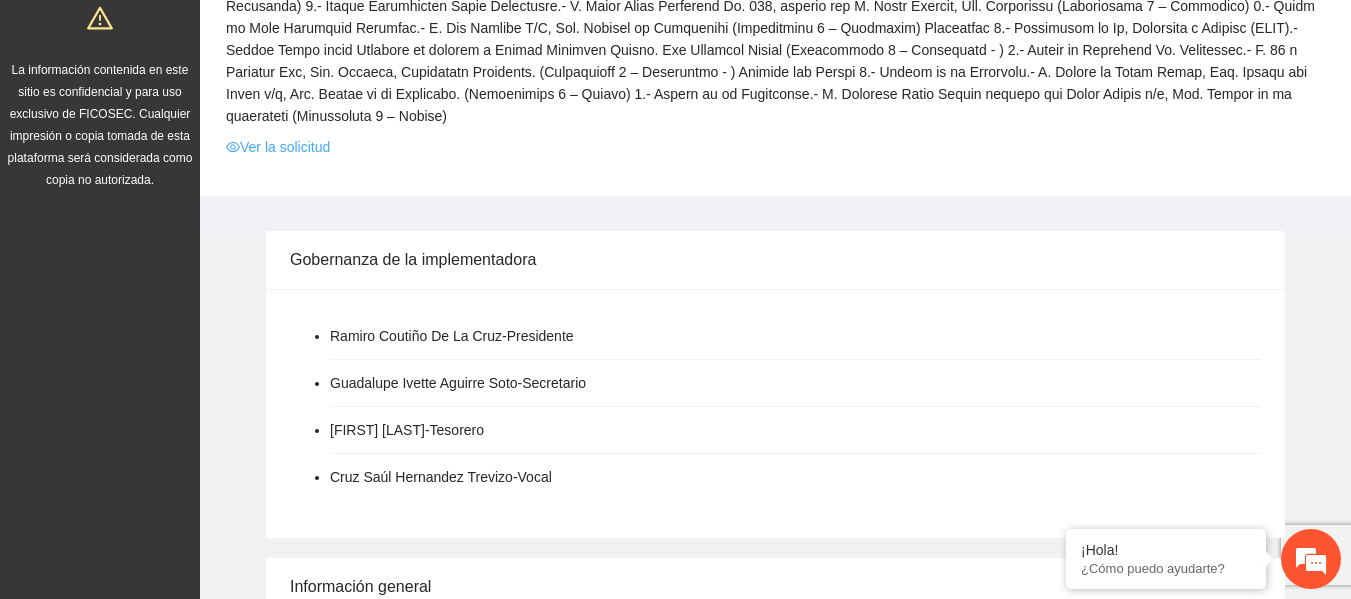 click on "Ver la solicitud" at bounding box center (278, 147) 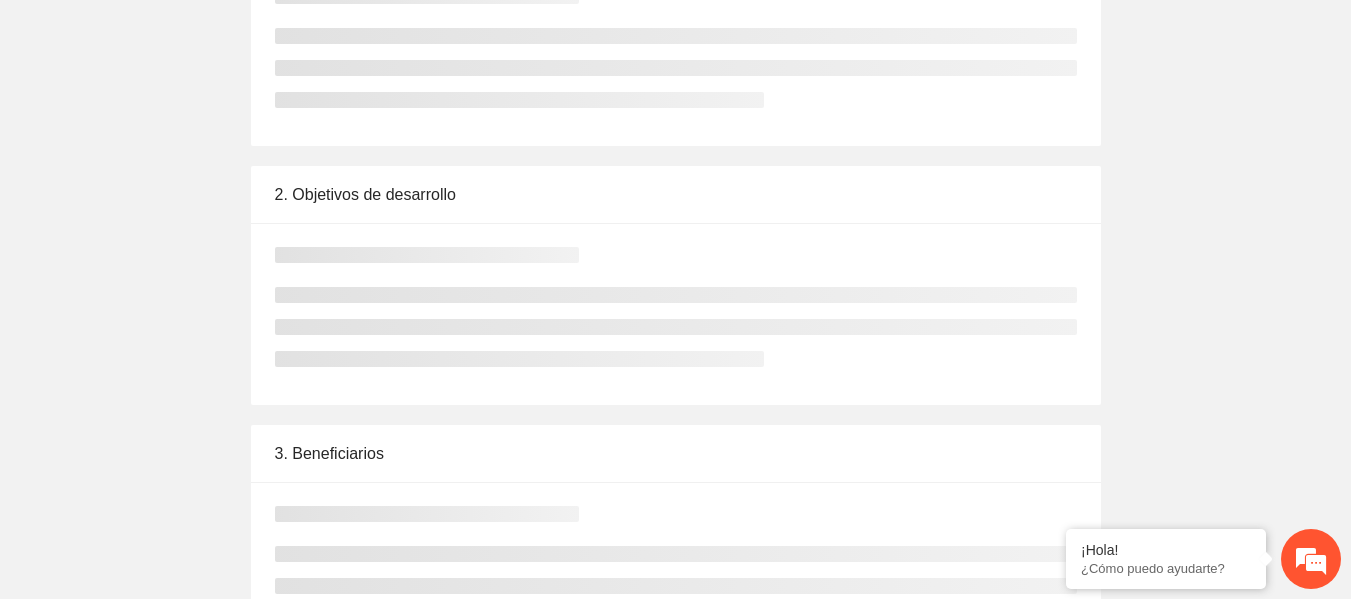 scroll, scrollTop: 0, scrollLeft: 0, axis: both 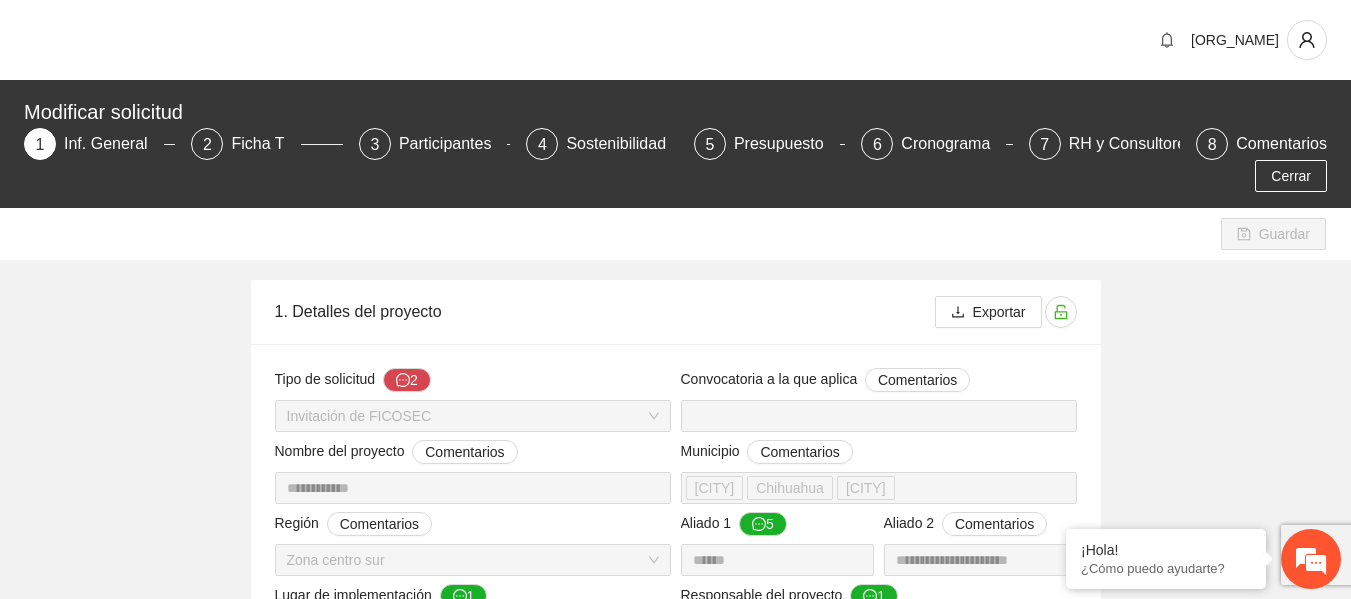 type on "**********" 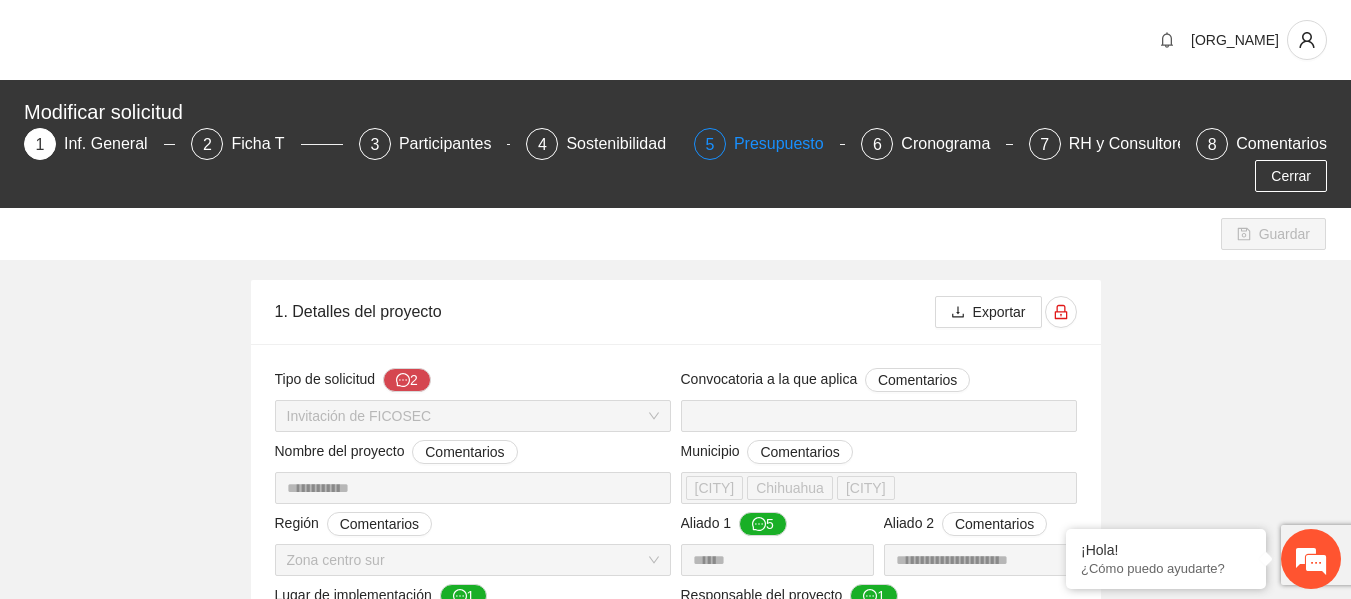 click on "Presupuesto" at bounding box center (787, 144) 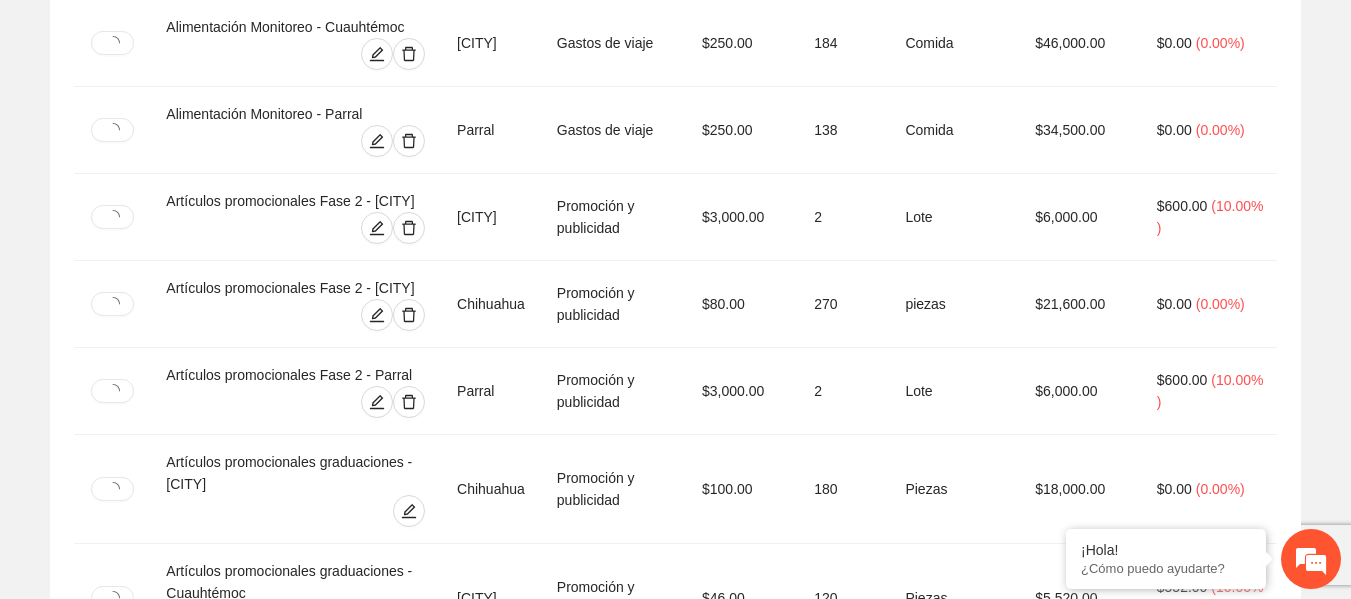 scroll, scrollTop: 1570, scrollLeft: 0, axis: vertical 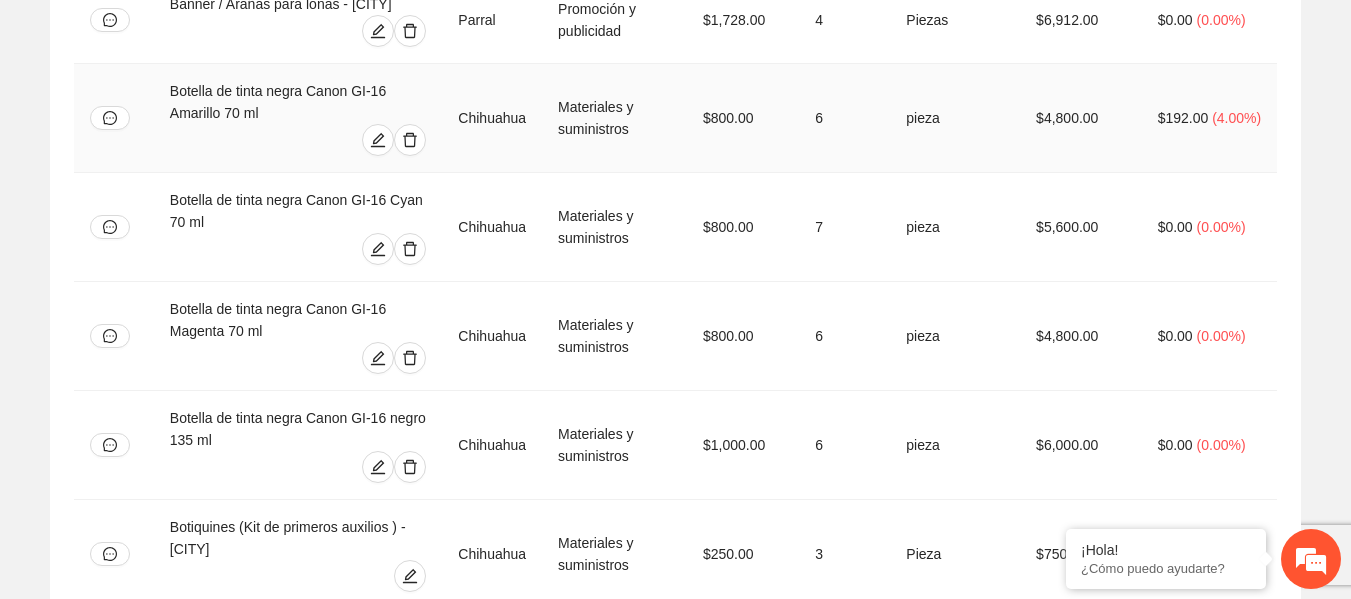 click on "6" at bounding box center [844, 118] 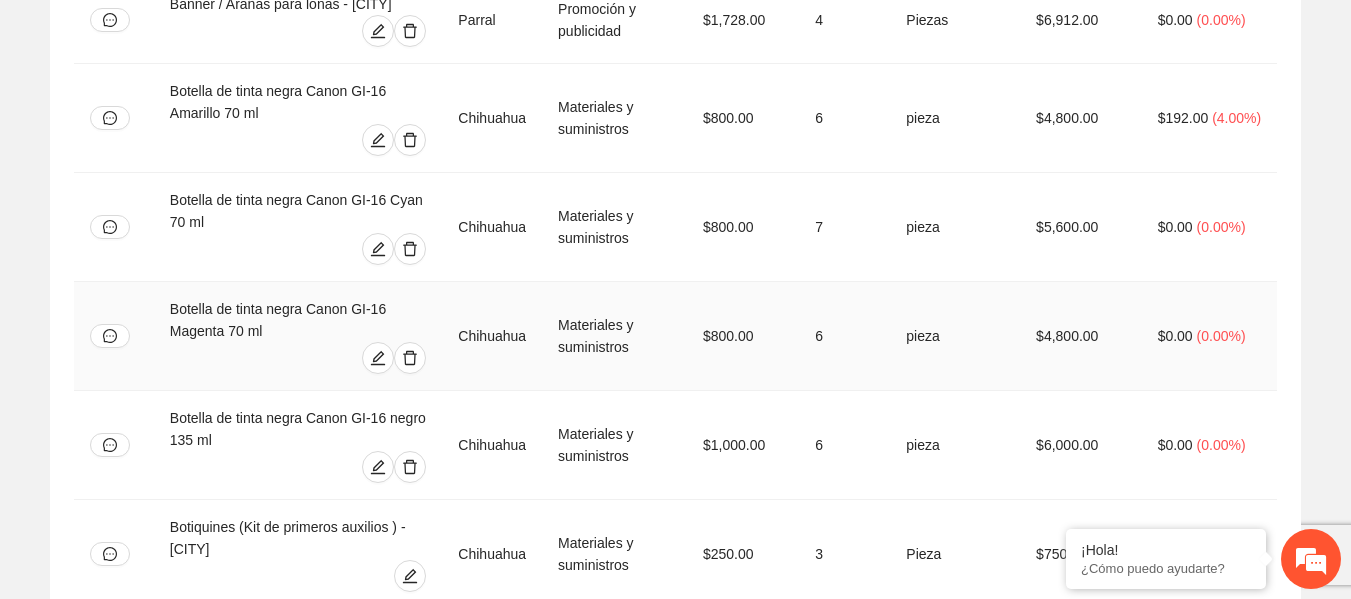 scroll, scrollTop: 188, scrollLeft: 0, axis: vertical 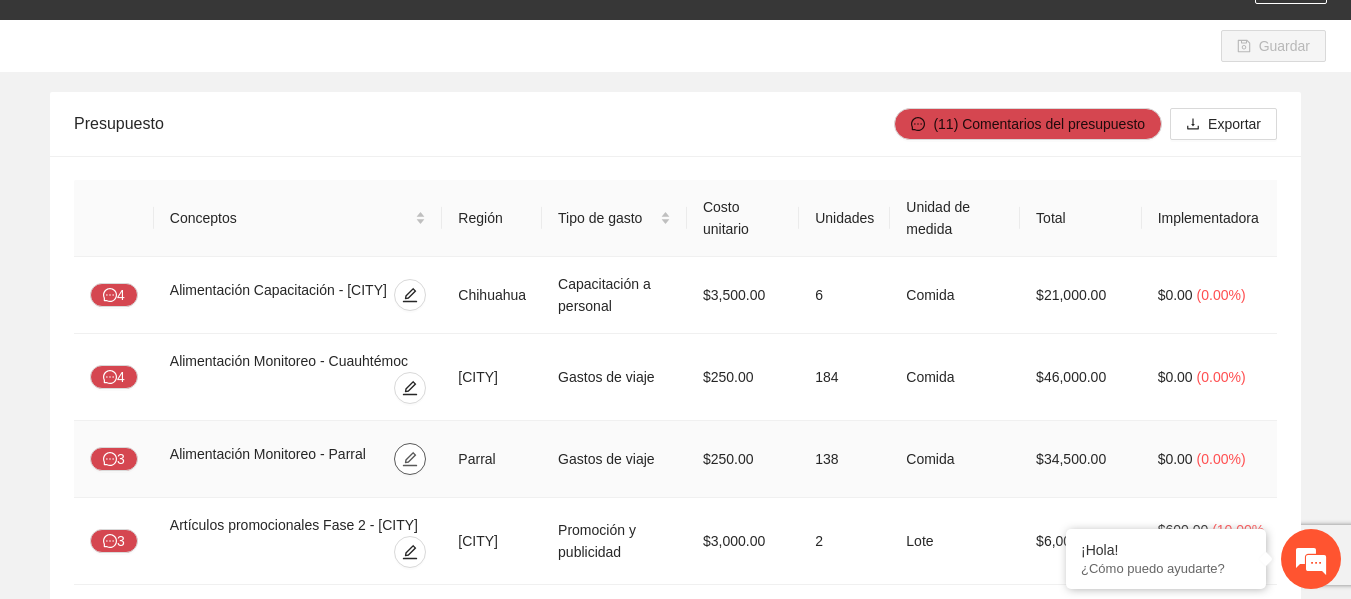 click at bounding box center (410, 459) 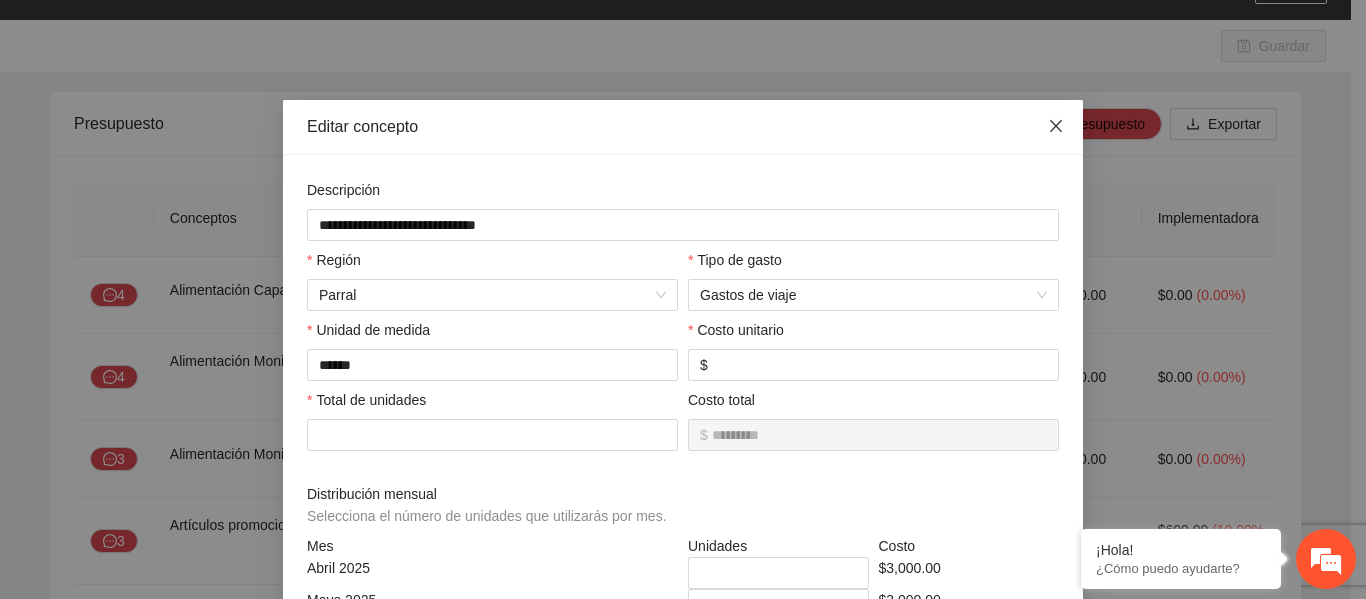 click 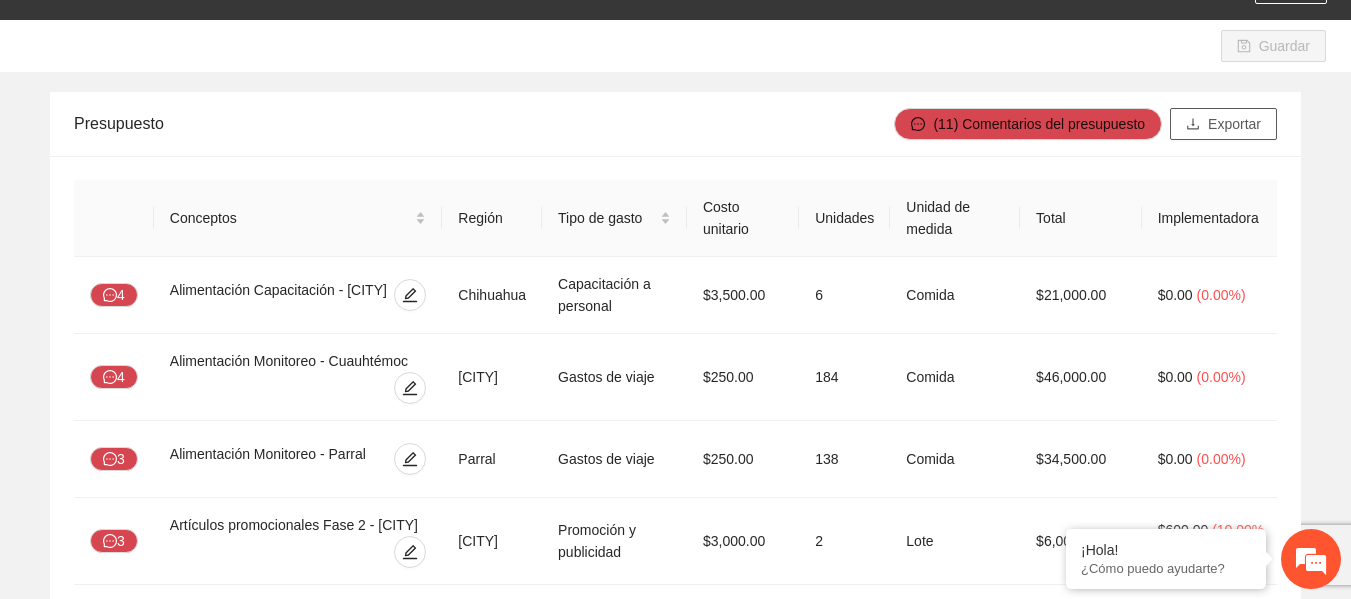 click on "Exportar" at bounding box center [1223, 124] 